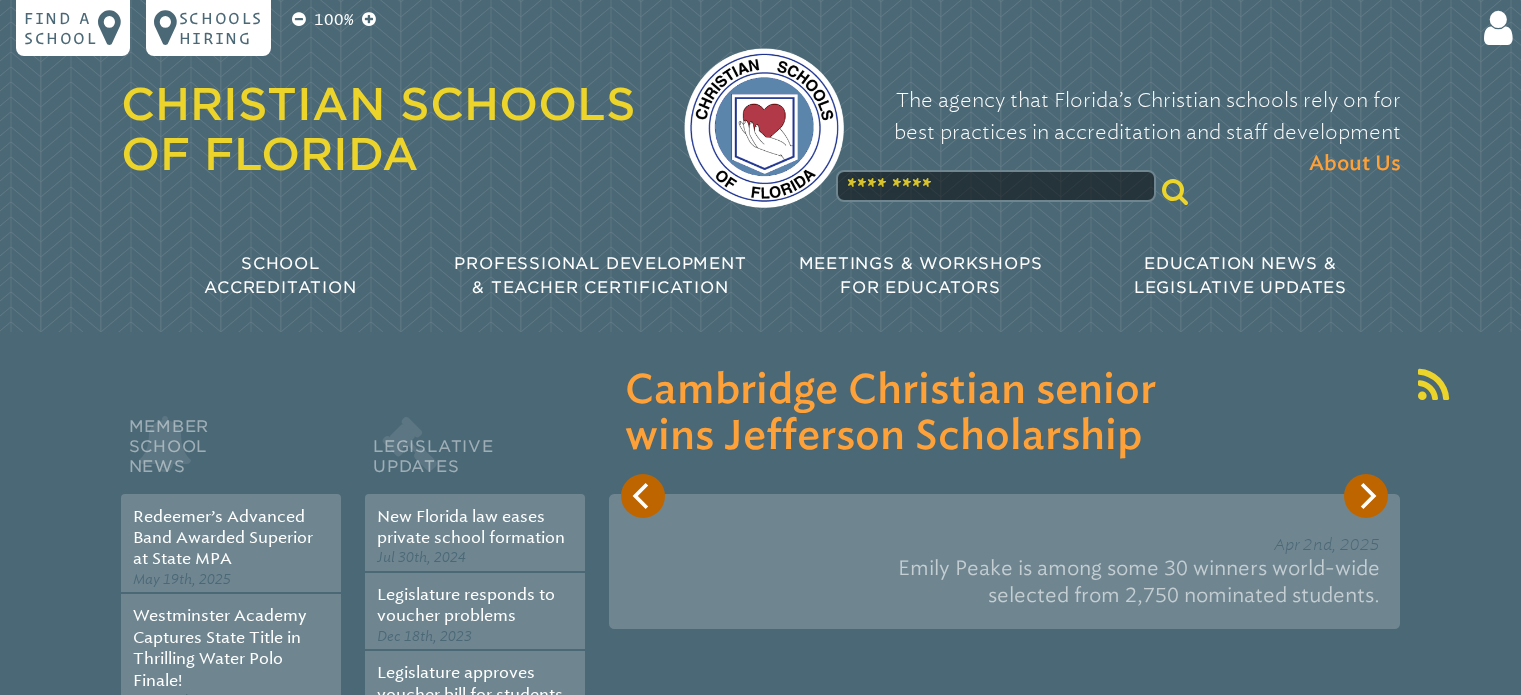 scroll, scrollTop: 0, scrollLeft: 0, axis: both 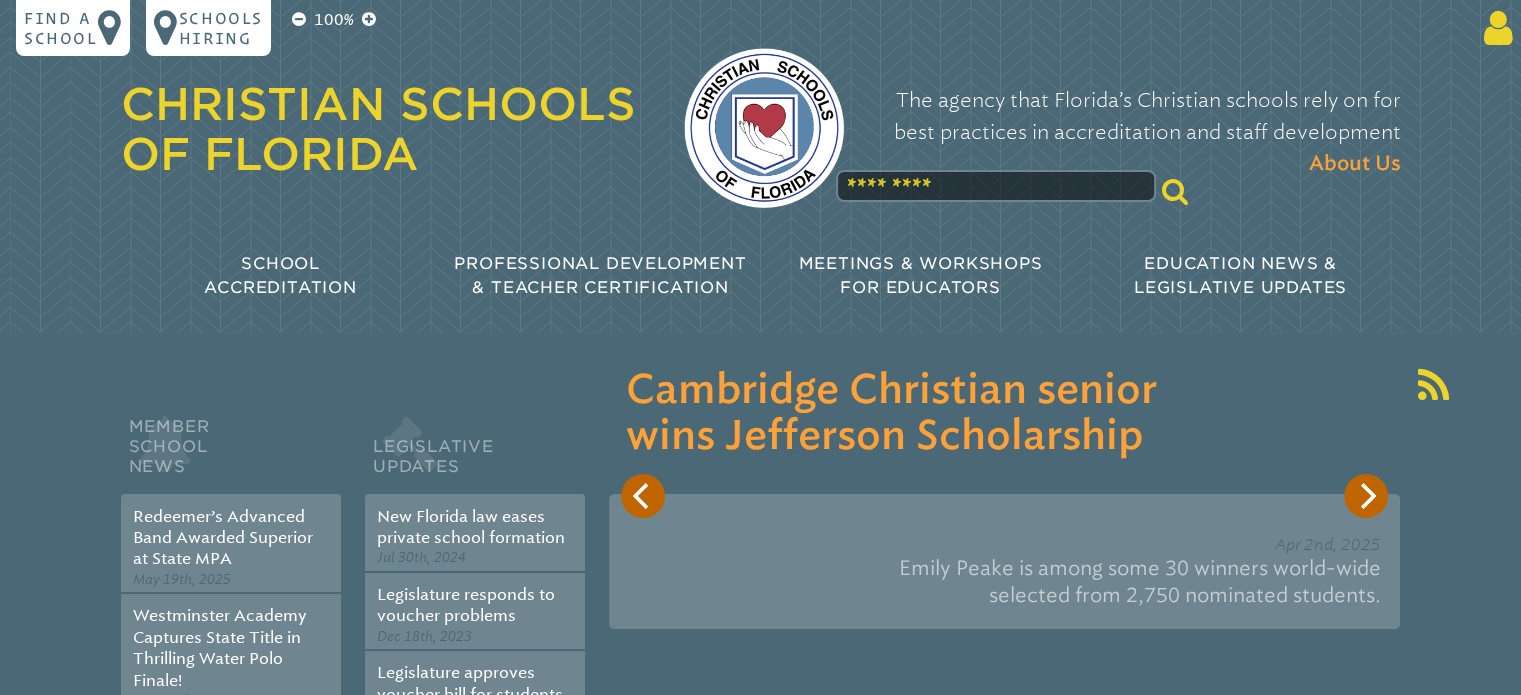 type on "**********" 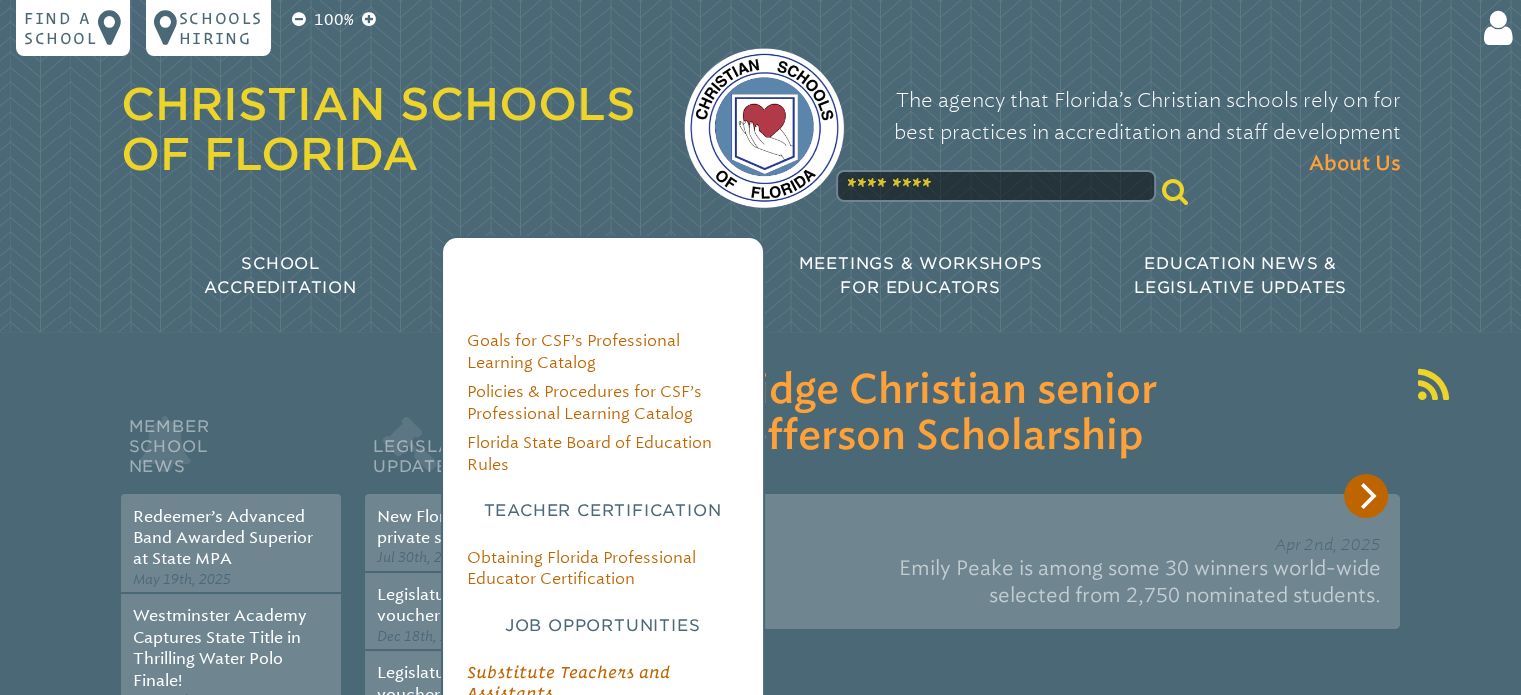 drag, startPoint x: 1495, startPoint y: 28, endPoint x: 573, endPoint y: 261, distance: 950.9853 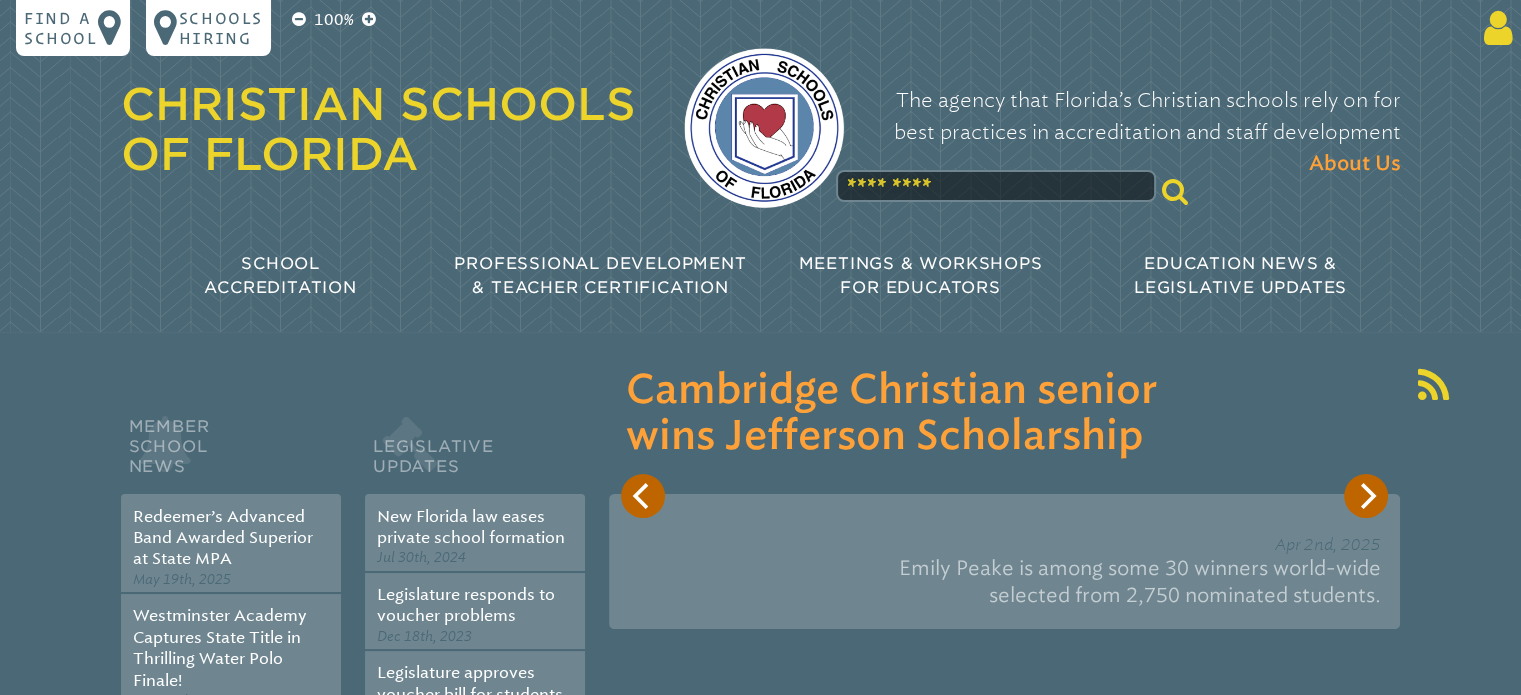 click at bounding box center (1494, 28) 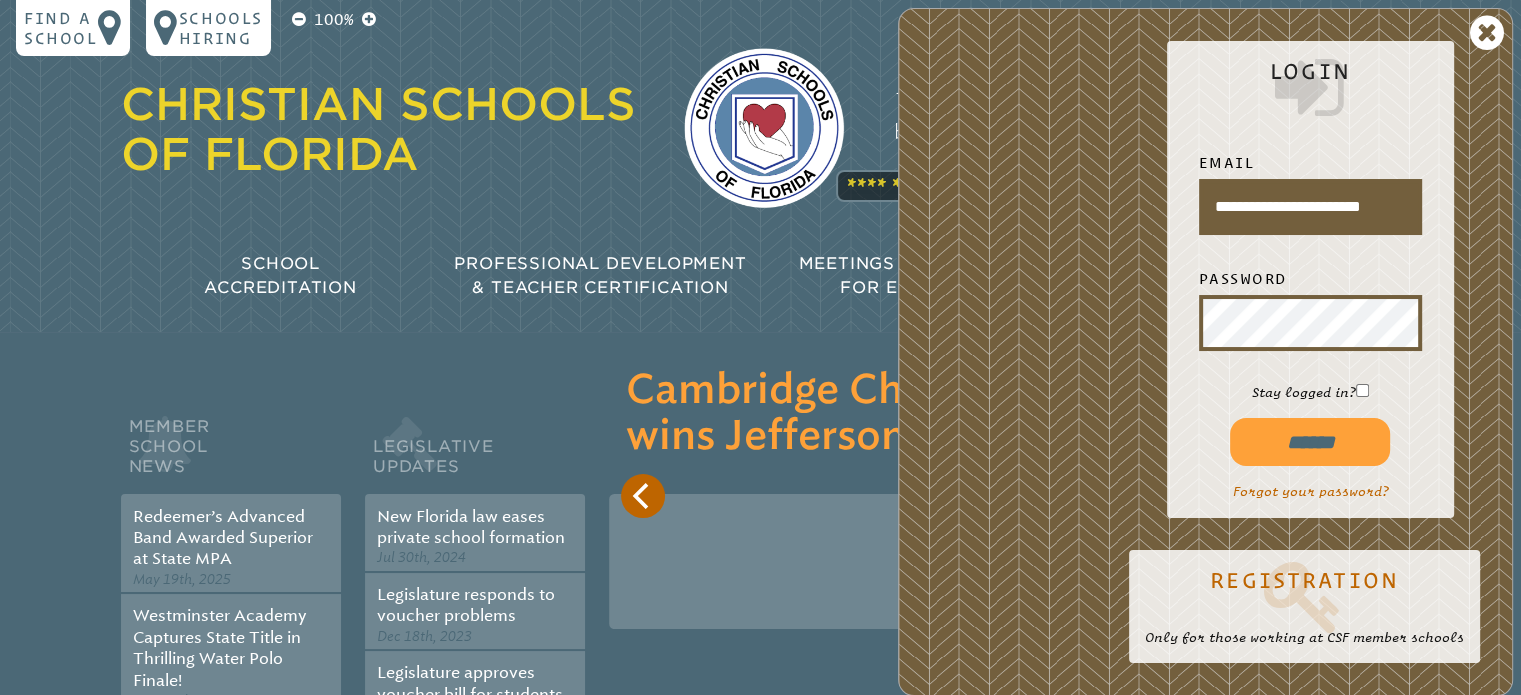 click on "******" at bounding box center (1310, 442) 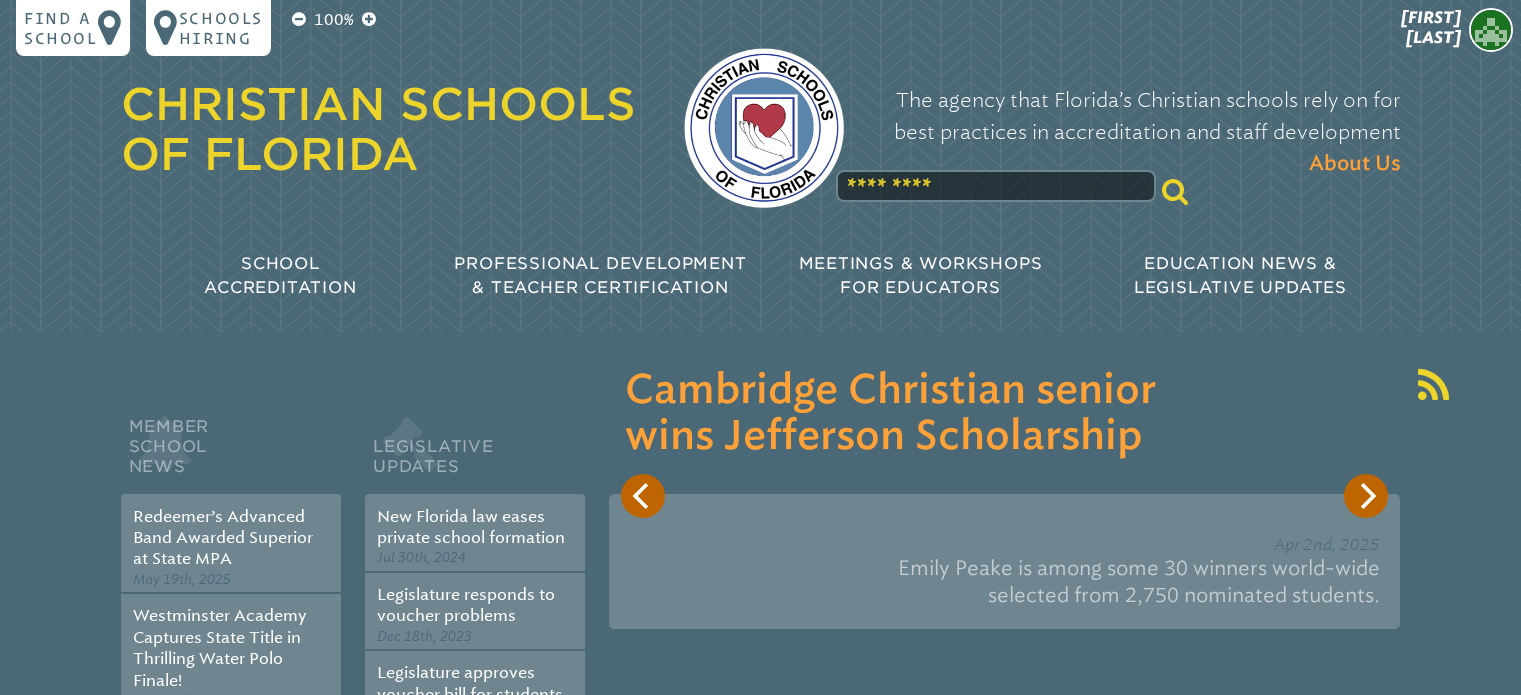 scroll, scrollTop: 0, scrollLeft: 0, axis: both 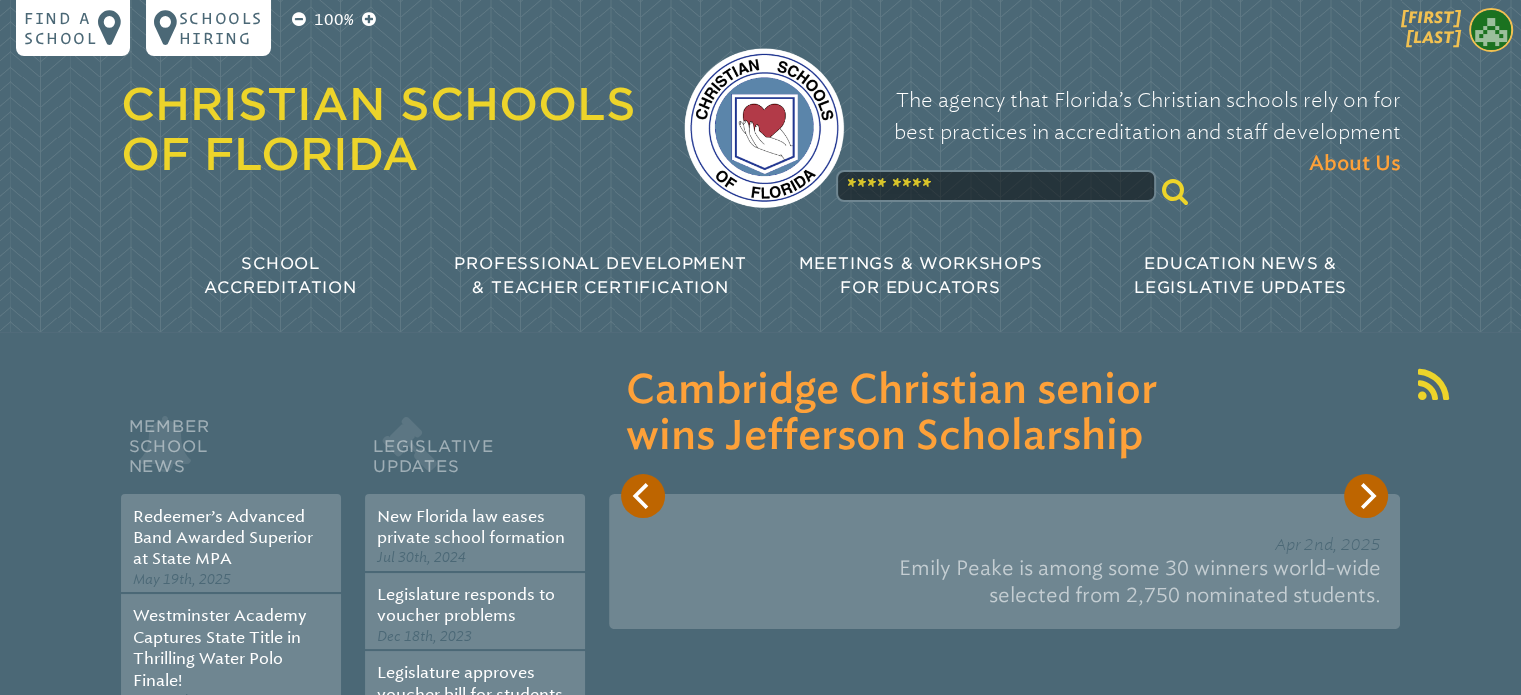 click at bounding box center [1491, 30] 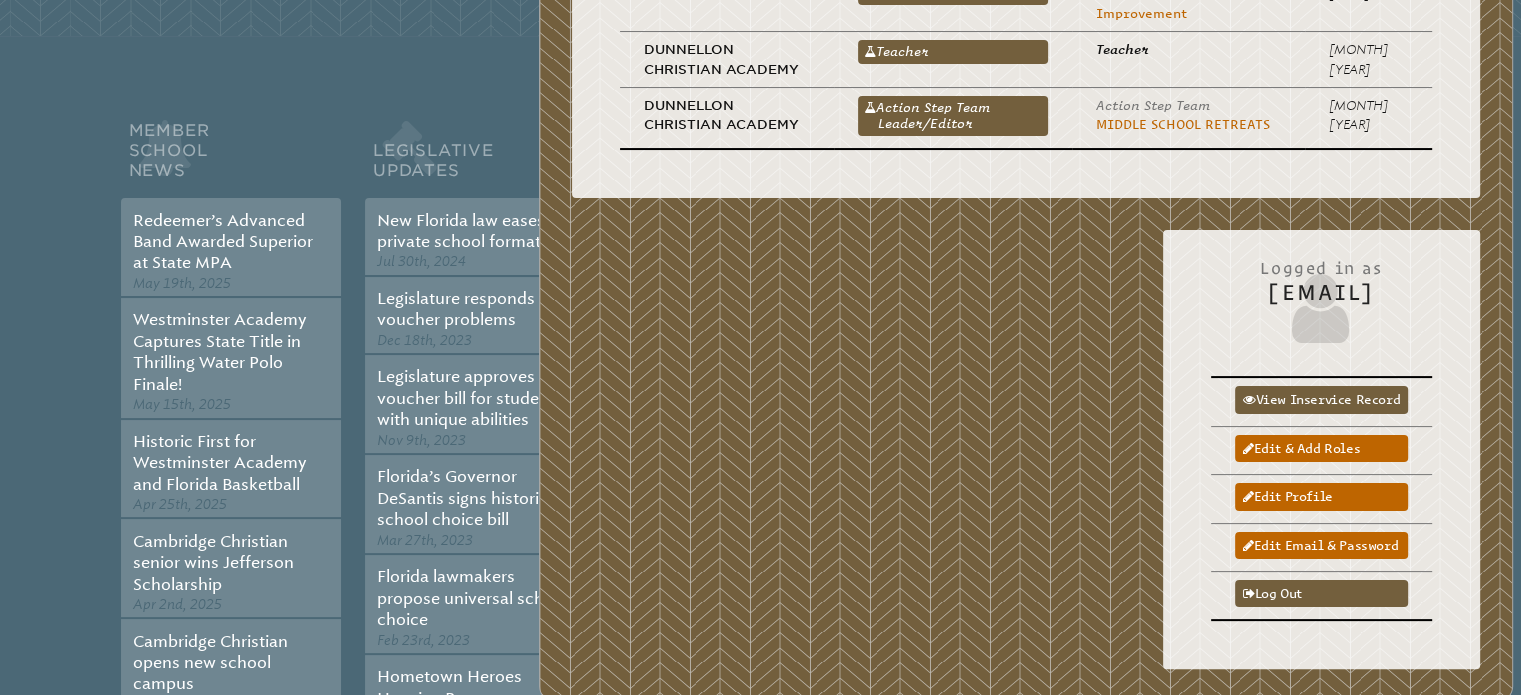 scroll, scrollTop: 376, scrollLeft: 0, axis: vertical 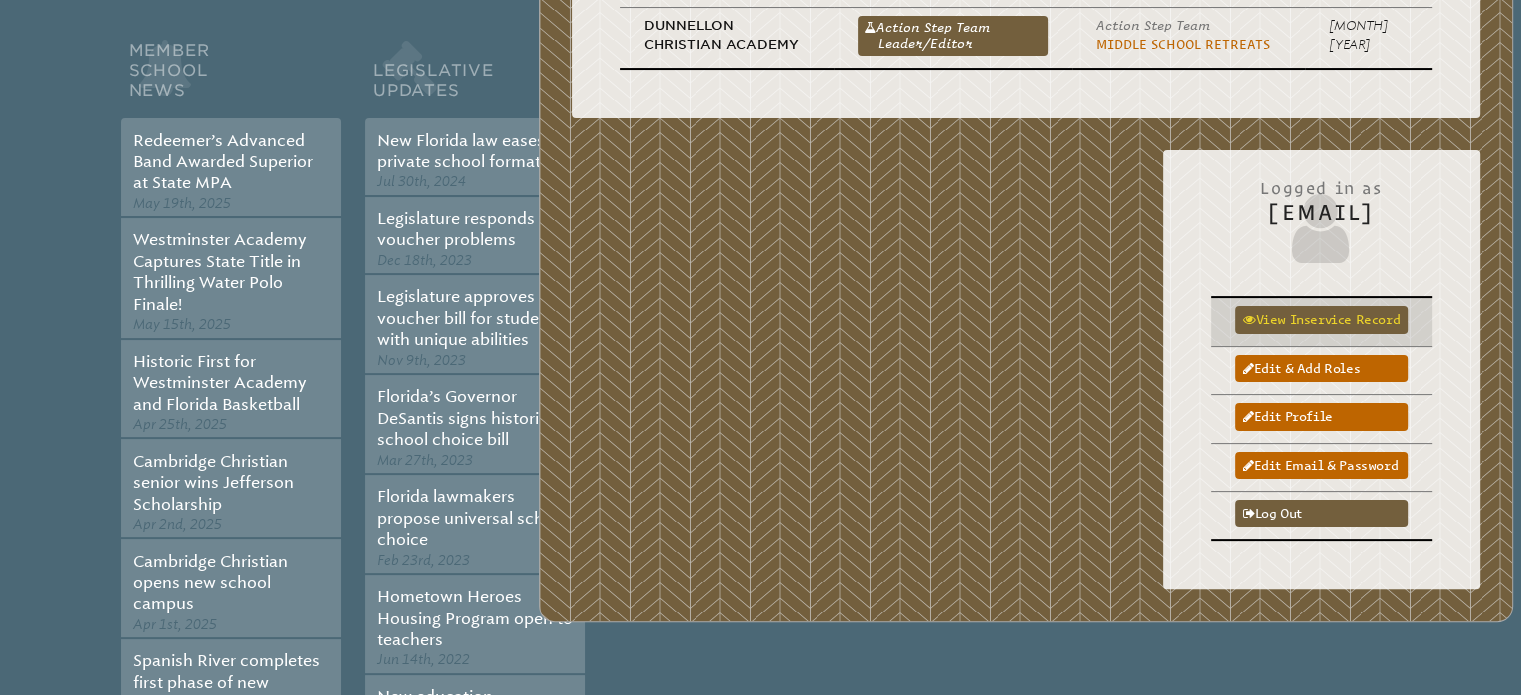 click on "View inservice record" at bounding box center [1321, 319] 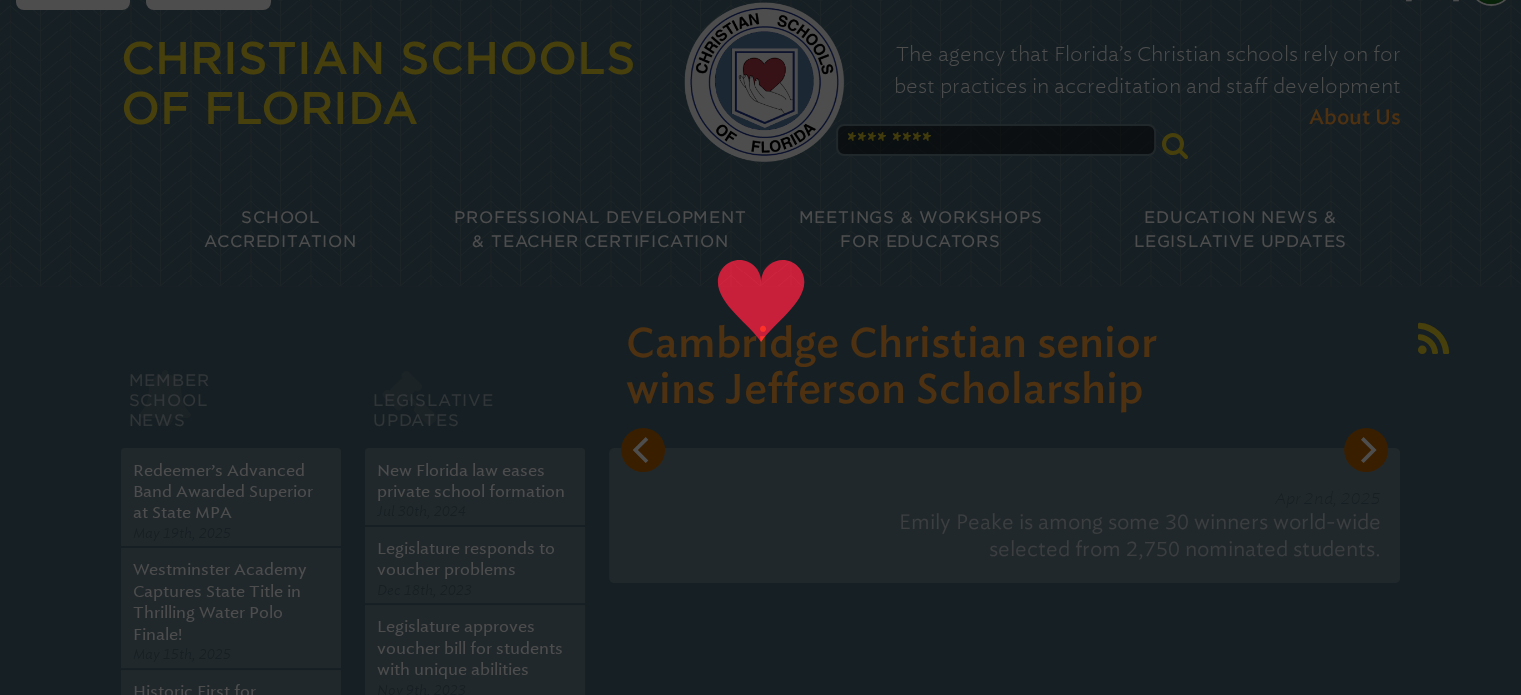 scroll, scrollTop: 0, scrollLeft: 0, axis: both 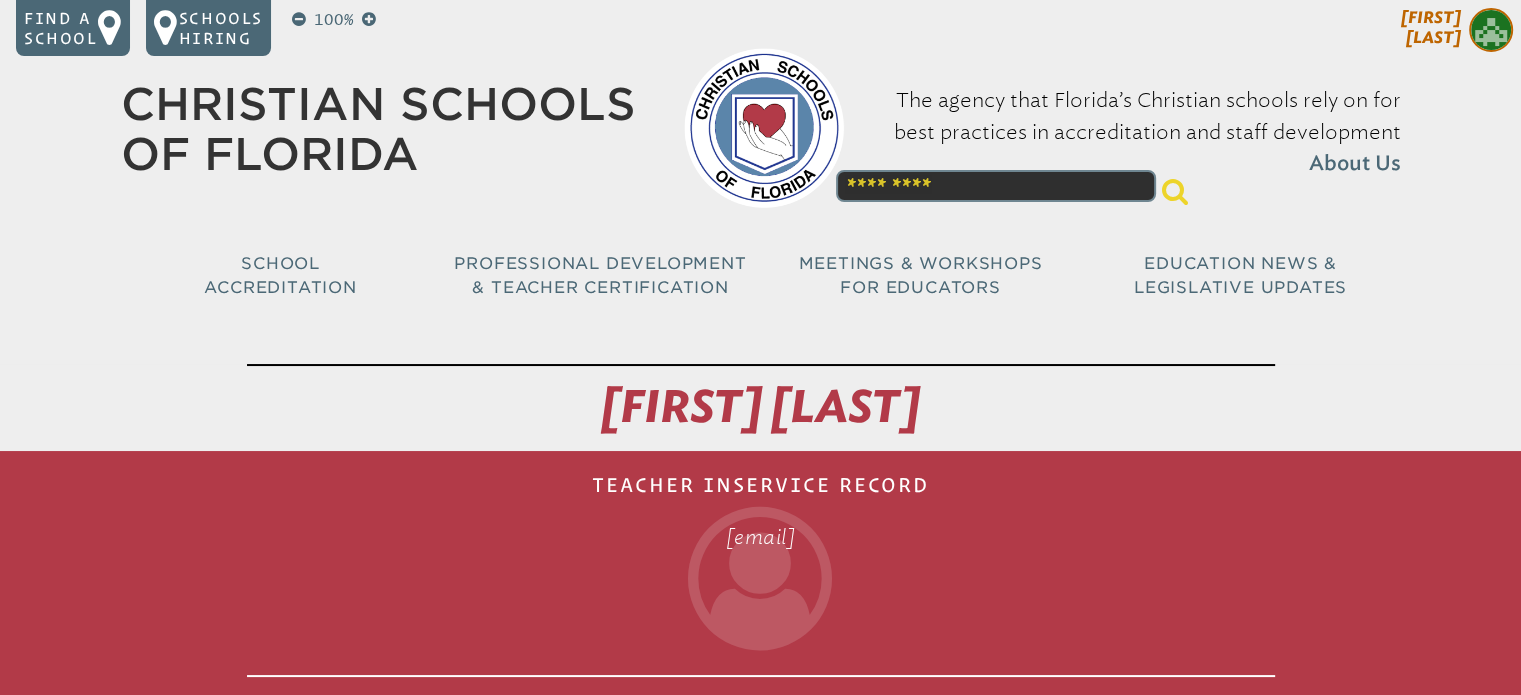 click at bounding box center [1491, 30] 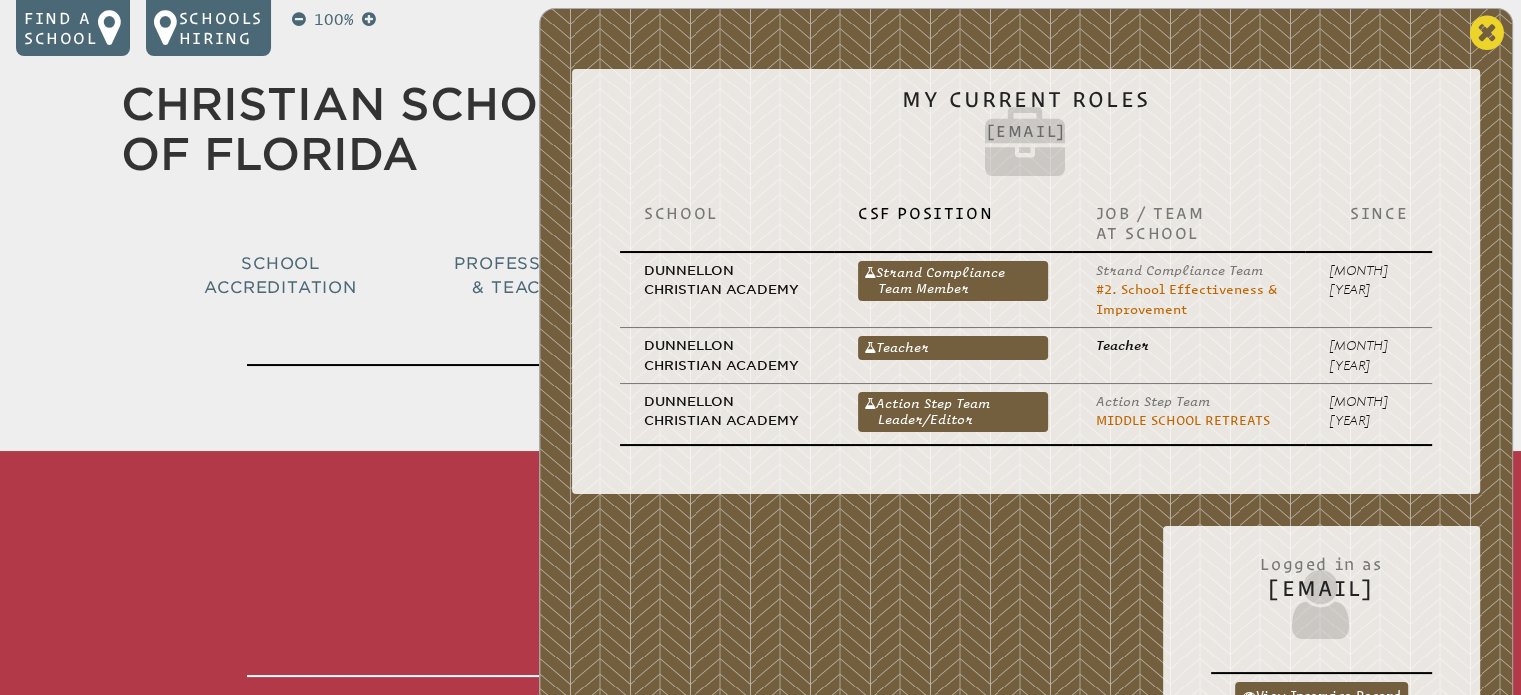 click at bounding box center (1487, 33) 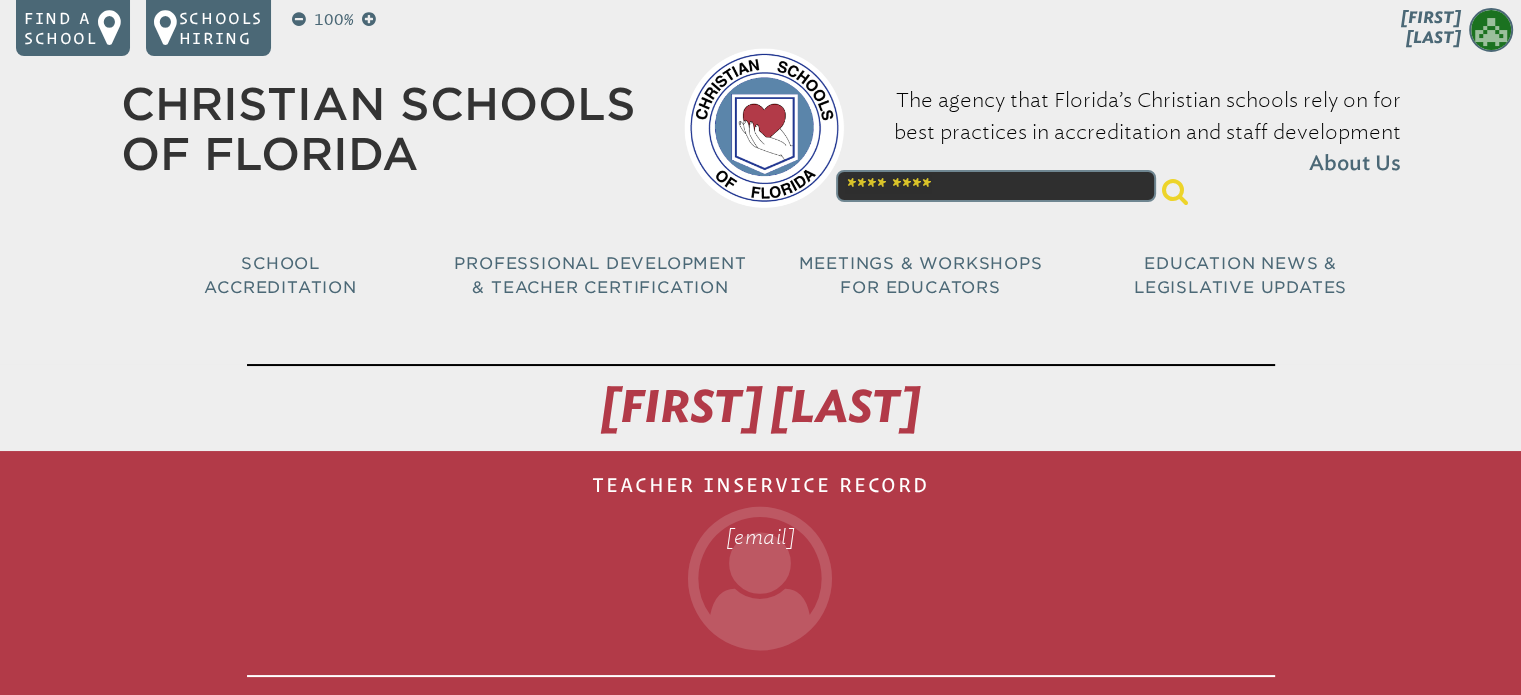 click at bounding box center (1491, 30) 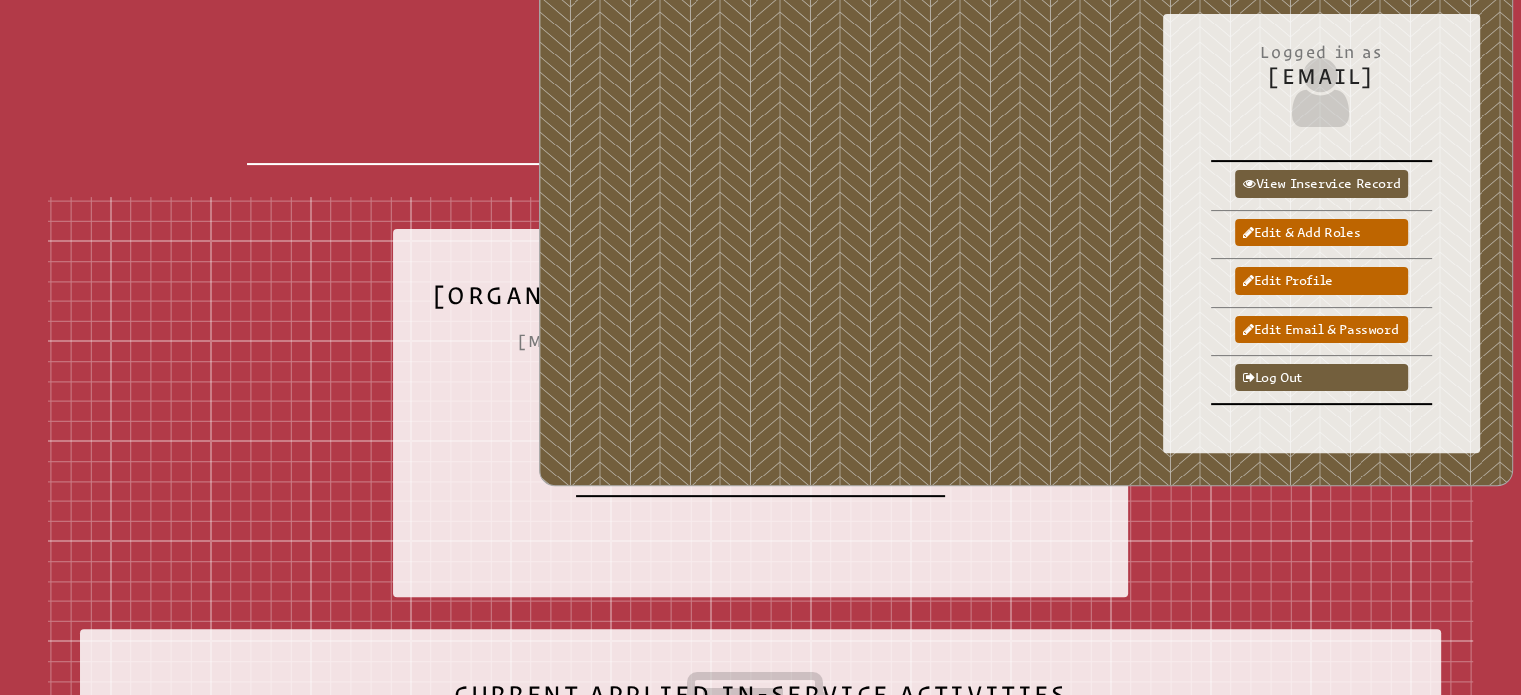 scroll, scrollTop: 552, scrollLeft: 0, axis: vertical 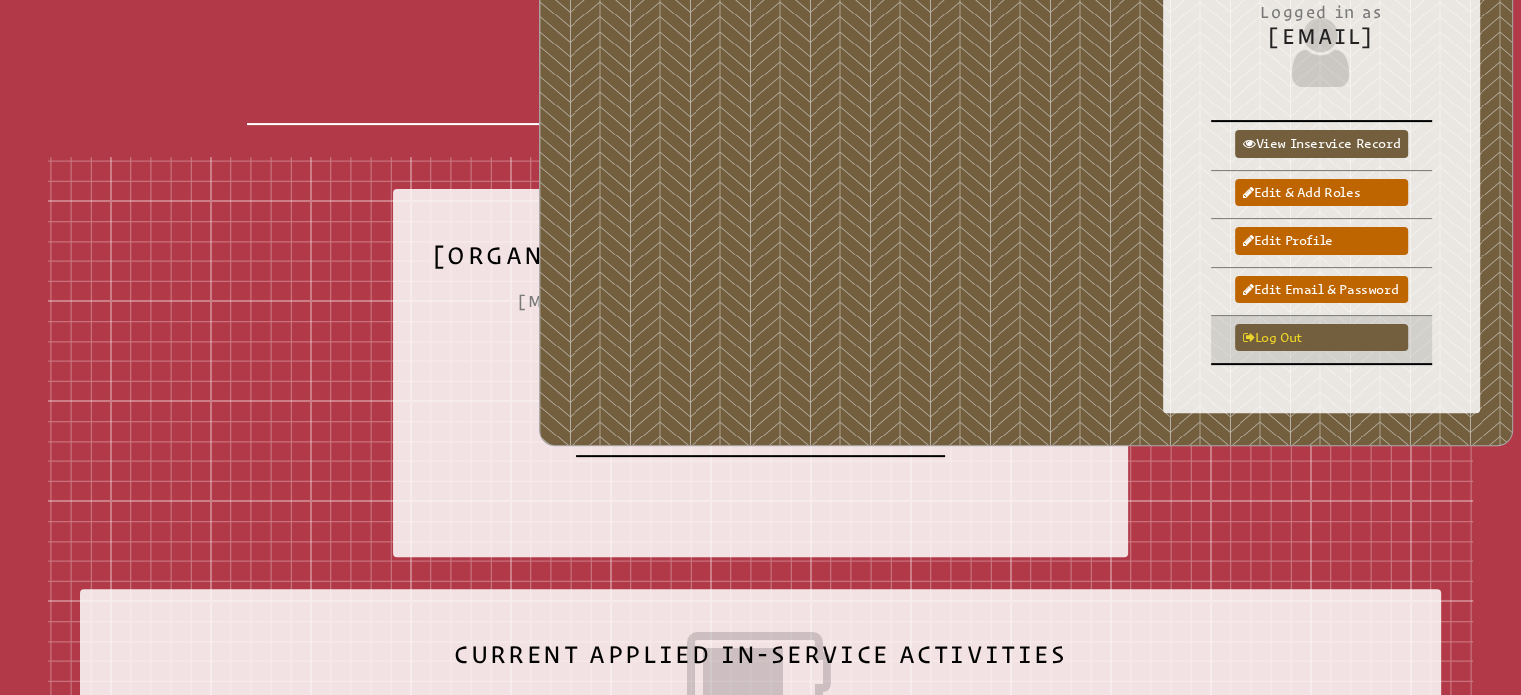 click on "Log out" at bounding box center (1321, 337) 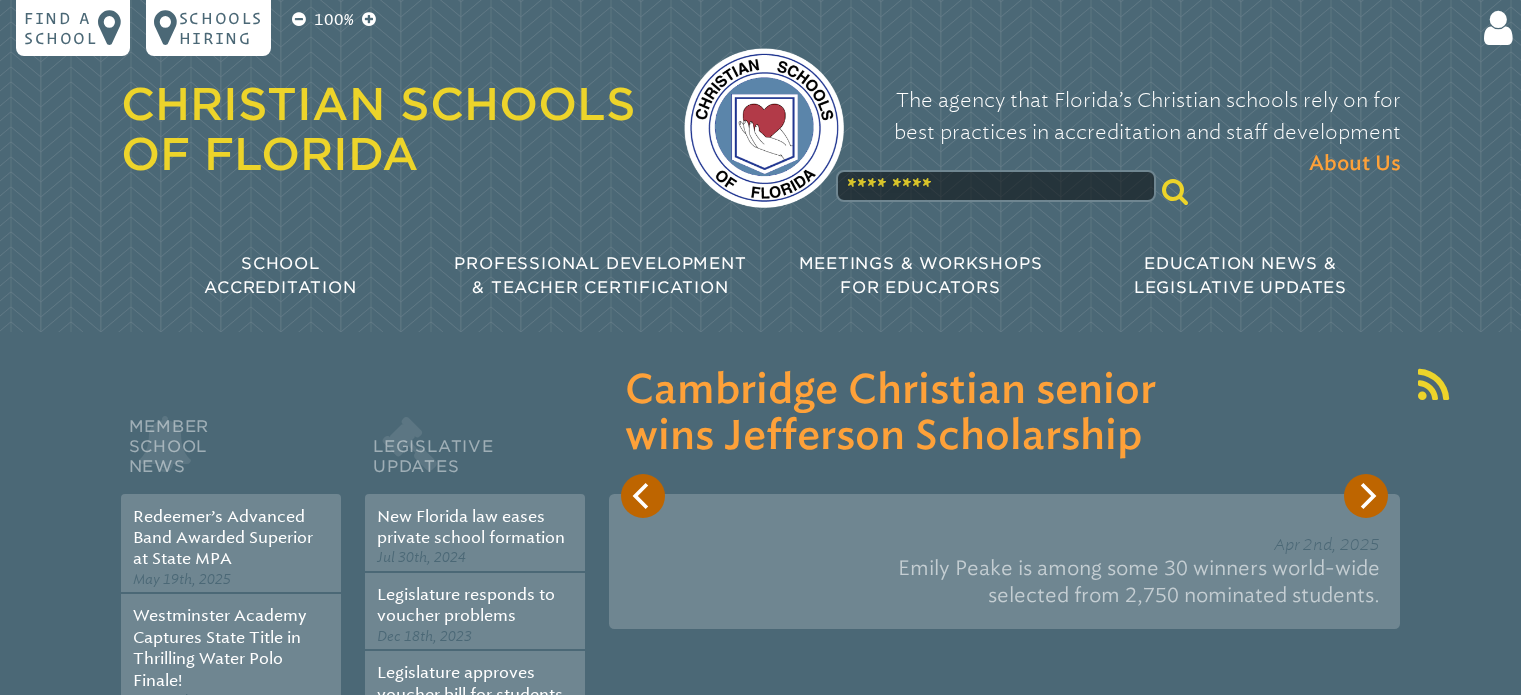 scroll, scrollTop: 0, scrollLeft: 0, axis: both 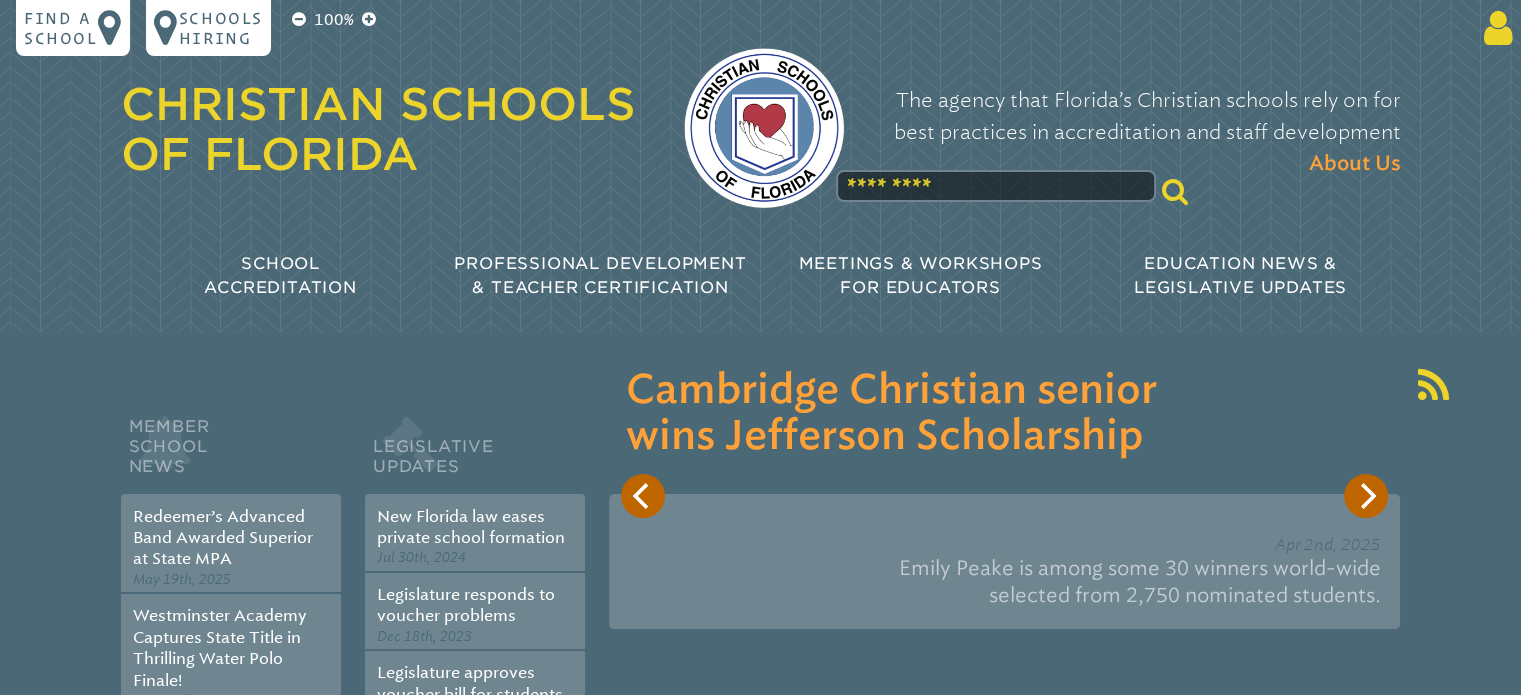 type on "**********" 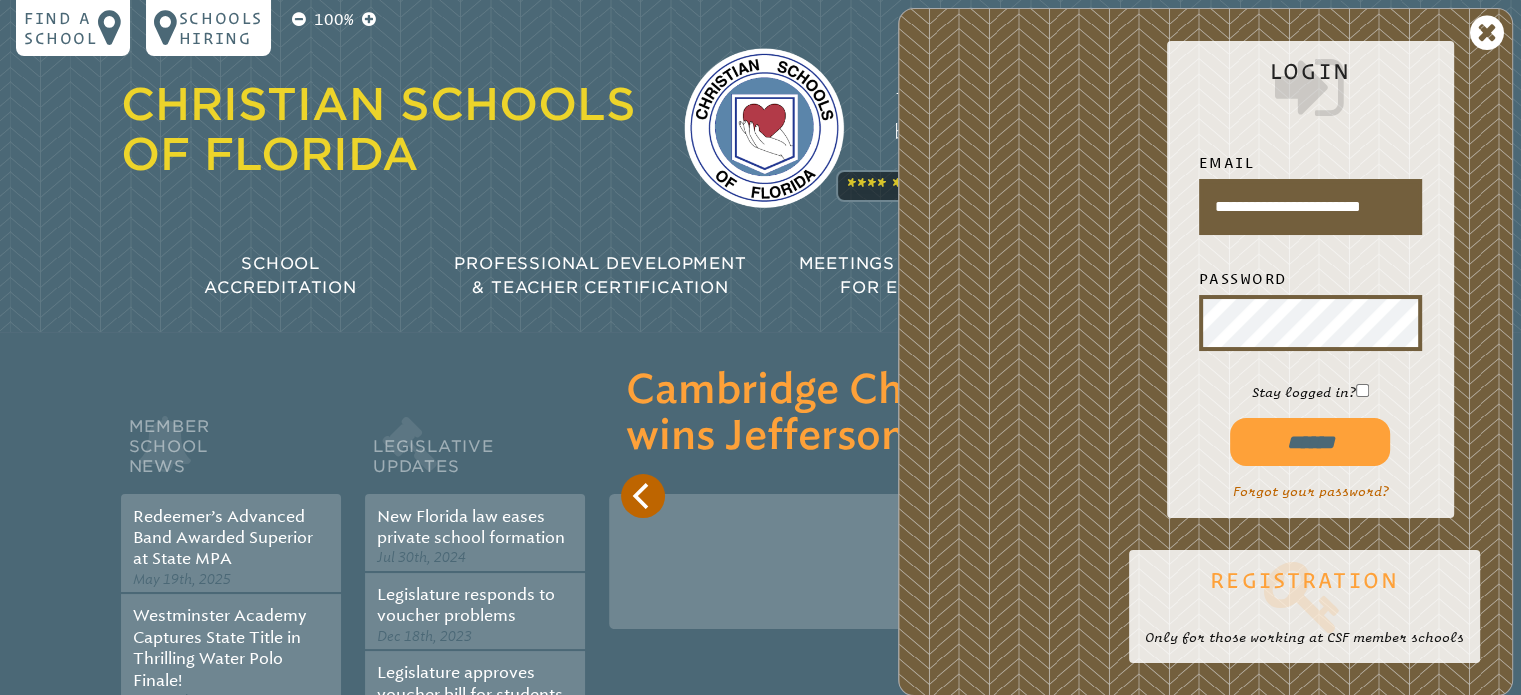 click at bounding box center [1304, 596] 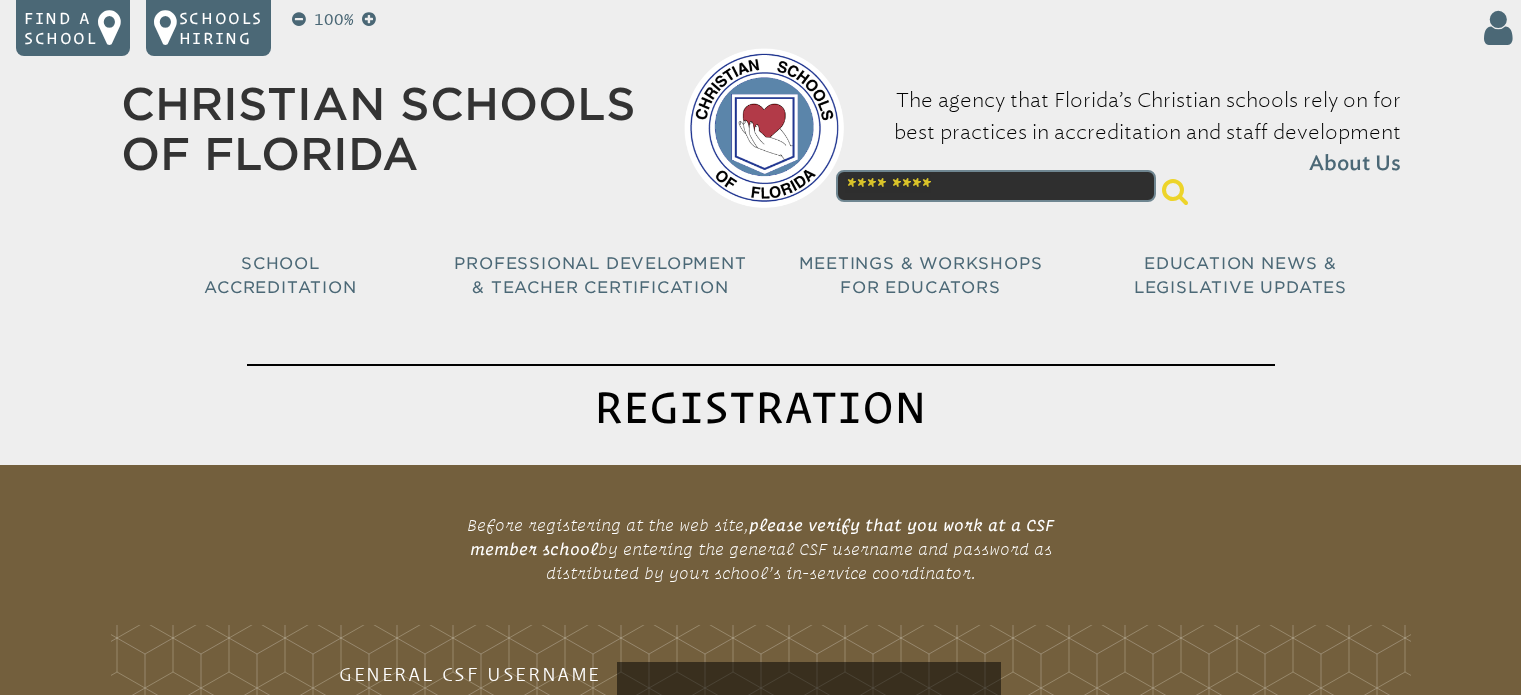 scroll, scrollTop: 0, scrollLeft: 0, axis: both 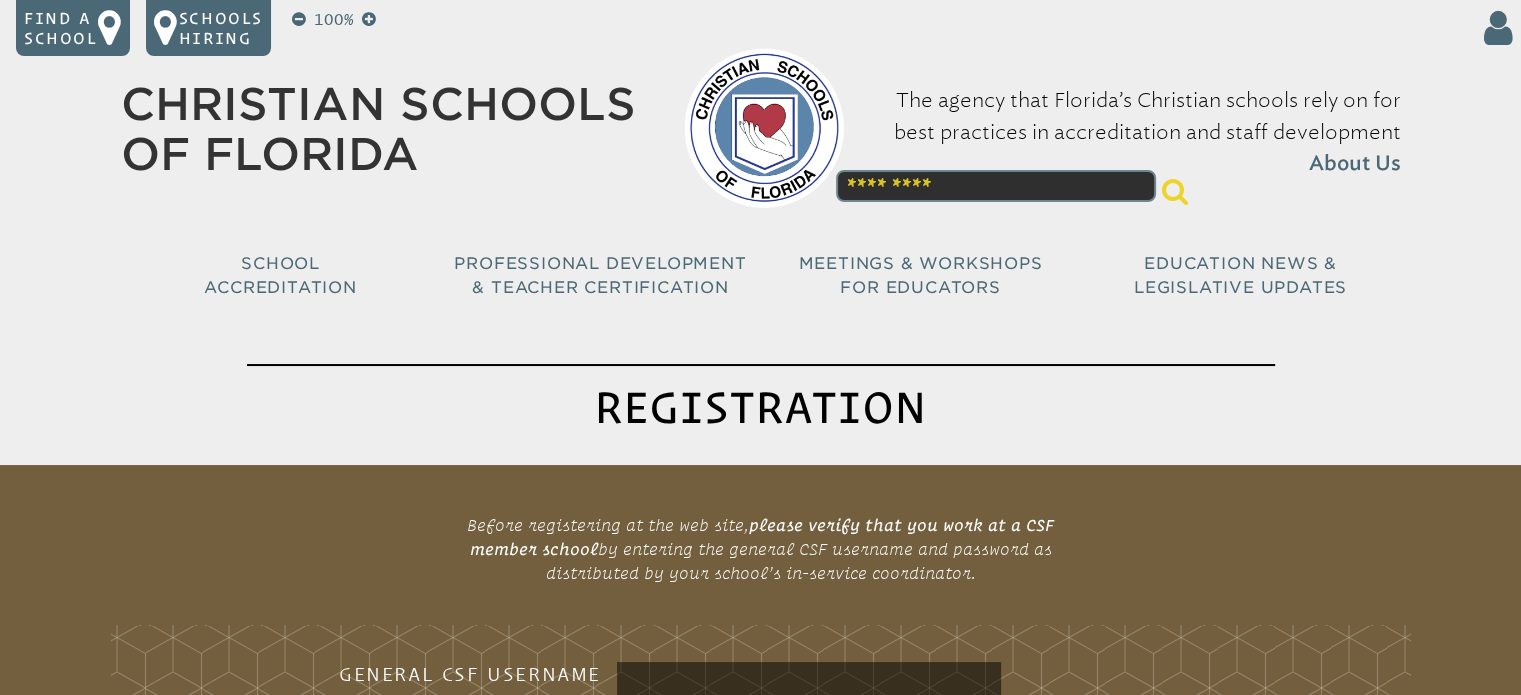 type on "**********" 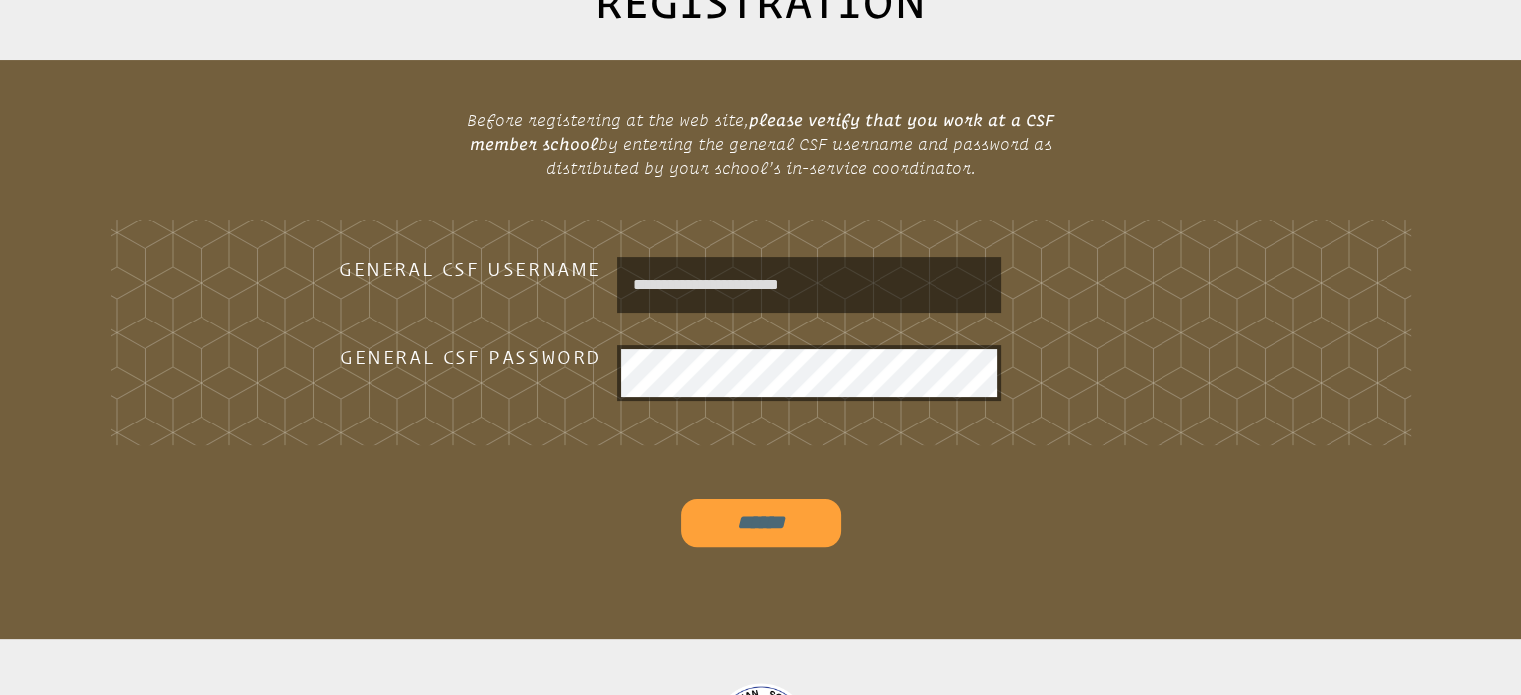 scroll, scrollTop: 423, scrollLeft: 0, axis: vertical 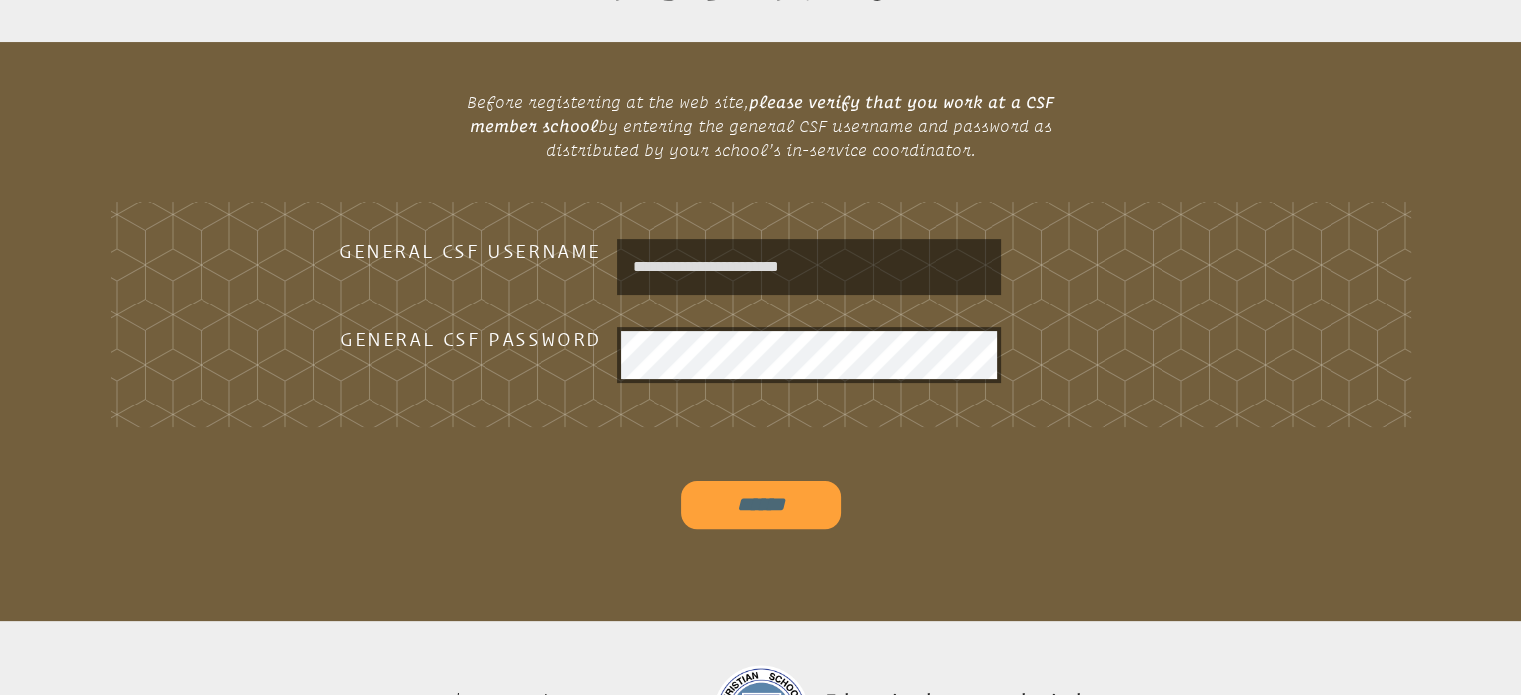 click on "******" at bounding box center [761, 505] 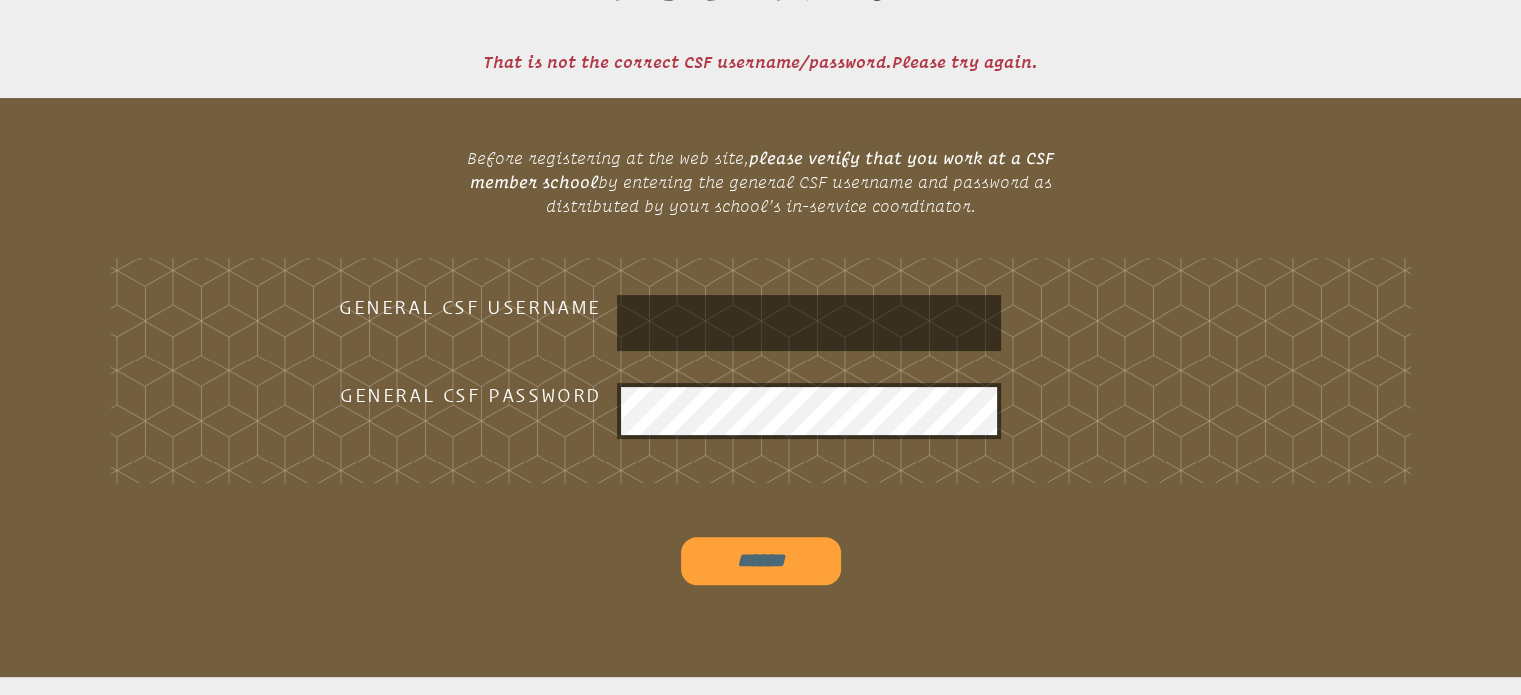 scroll, scrollTop: 423, scrollLeft: 0, axis: vertical 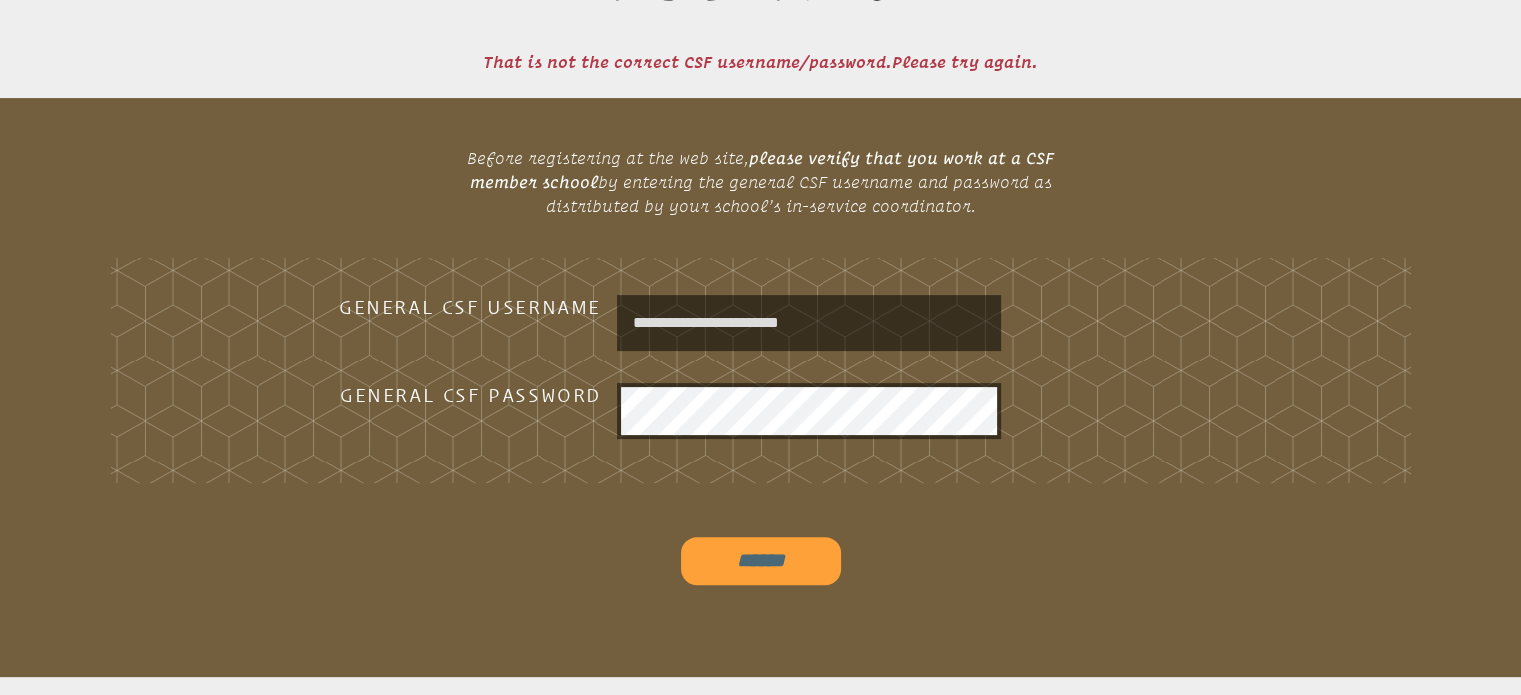 click on "******" at bounding box center [761, 561] 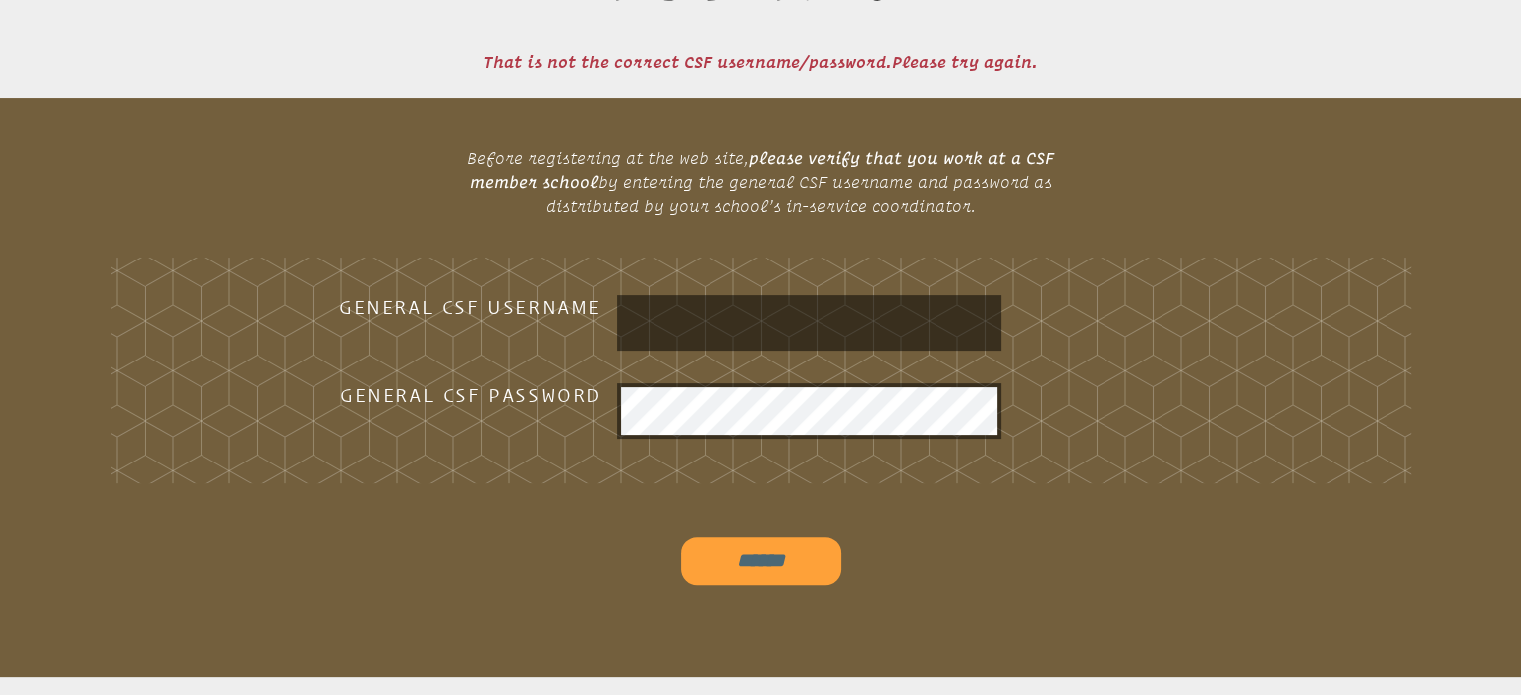 scroll, scrollTop: 423, scrollLeft: 0, axis: vertical 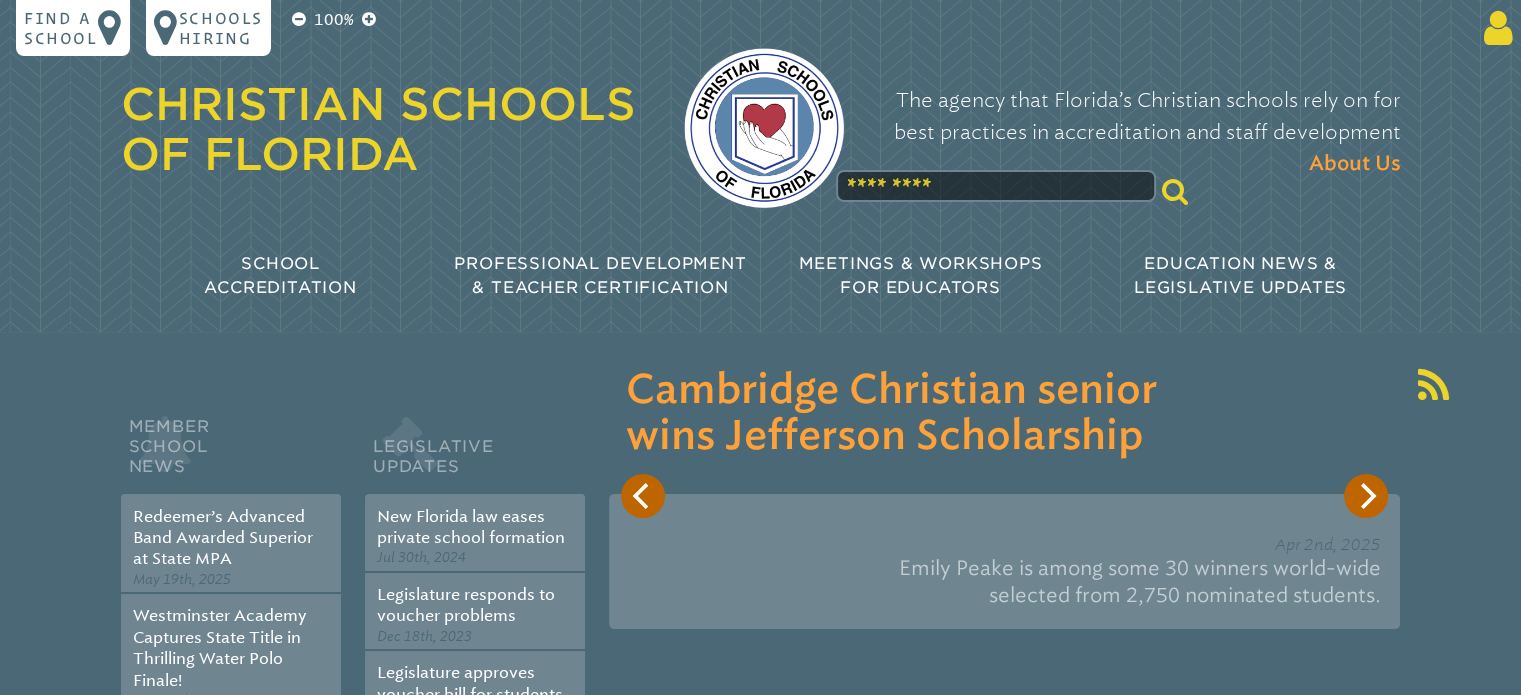 click at bounding box center [1494, 28] 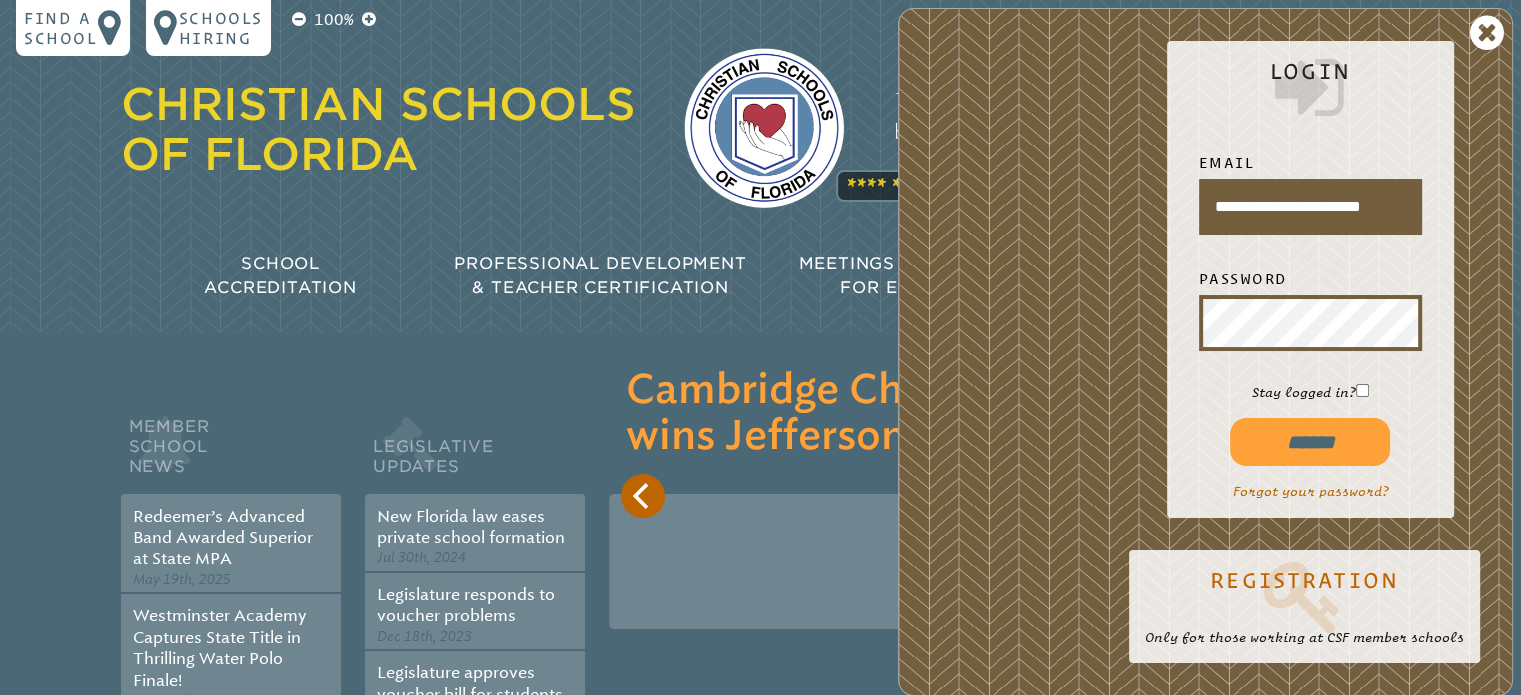 click on "******" at bounding box center (1310, 442) 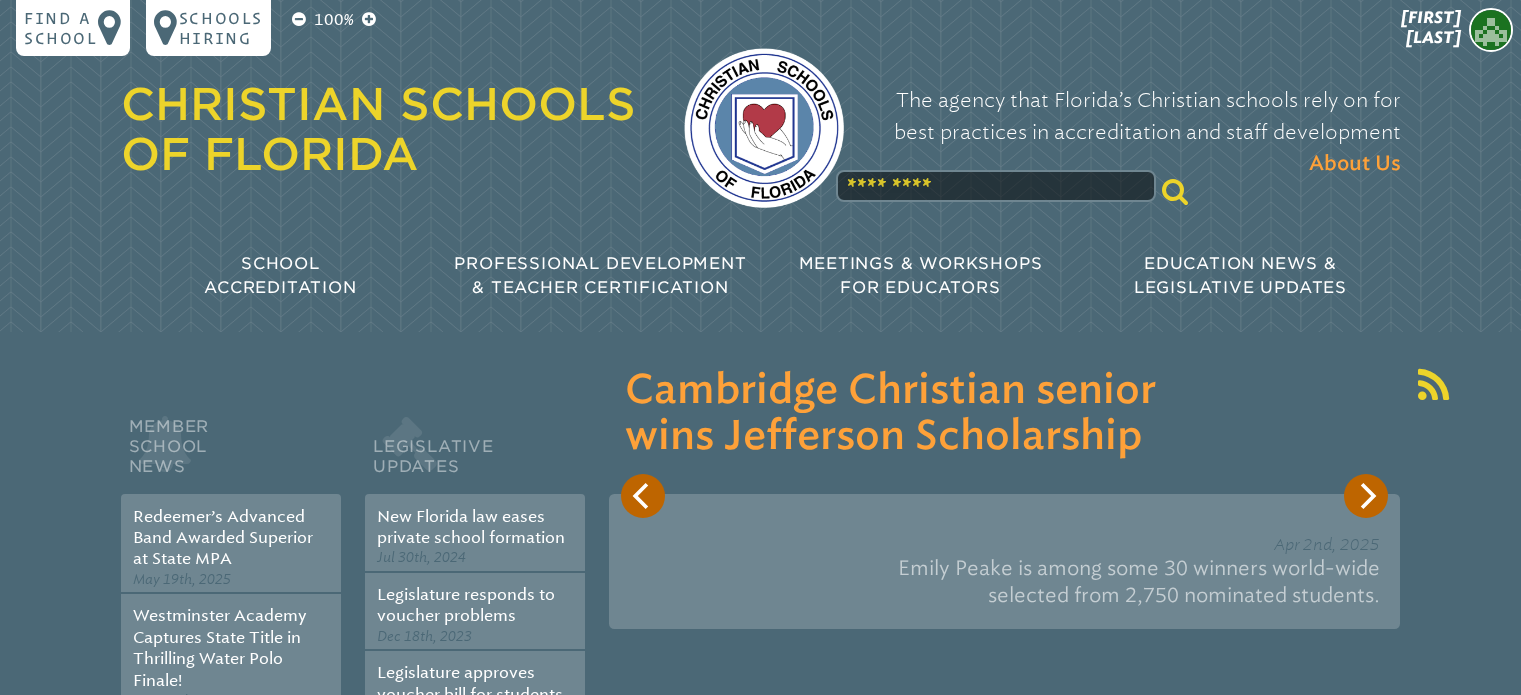 scroll, scrollTop: 0, scrollLeft: 0, axis: both 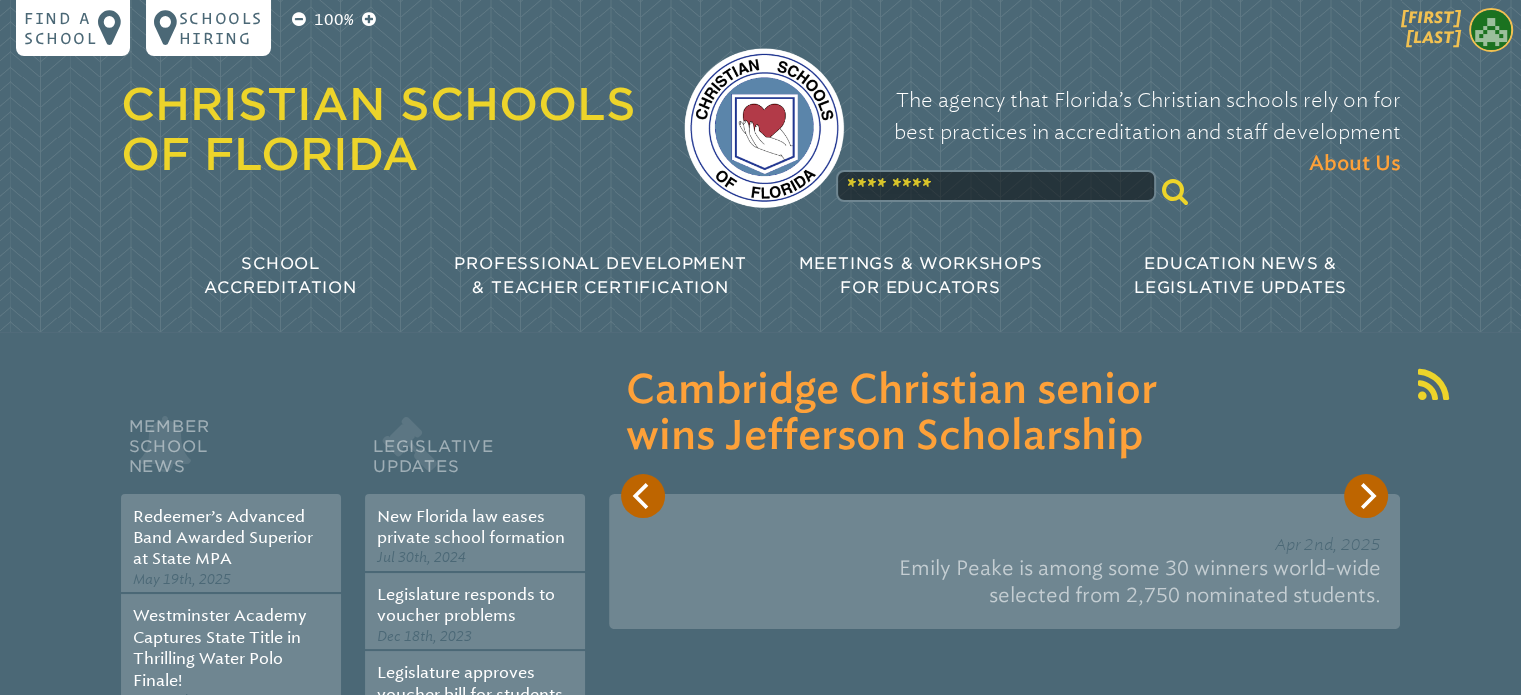 click at bounding box center (1491, 30) 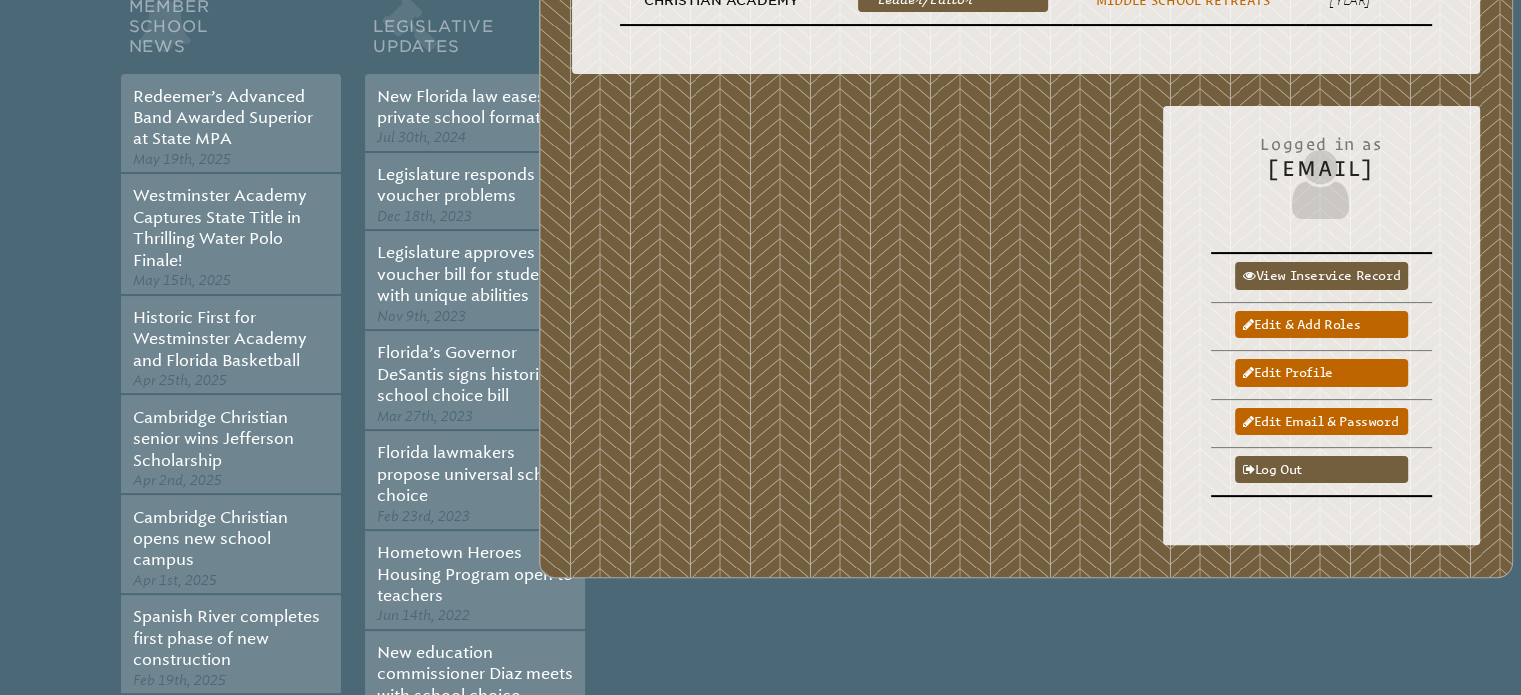 scroll, scrollTop: 444, scrollLeft: 0, axis: vertical 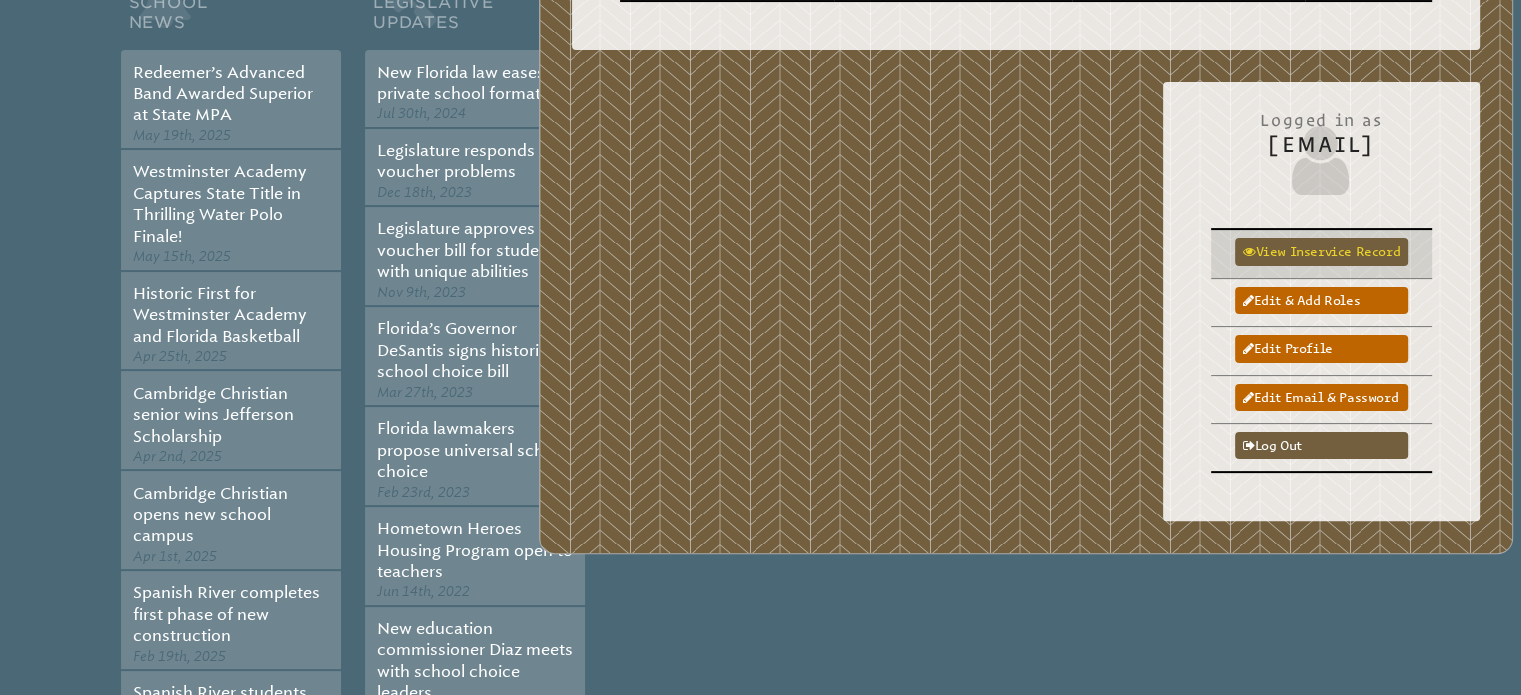 click on "View inservice record" at bounding box center [1321, 251] 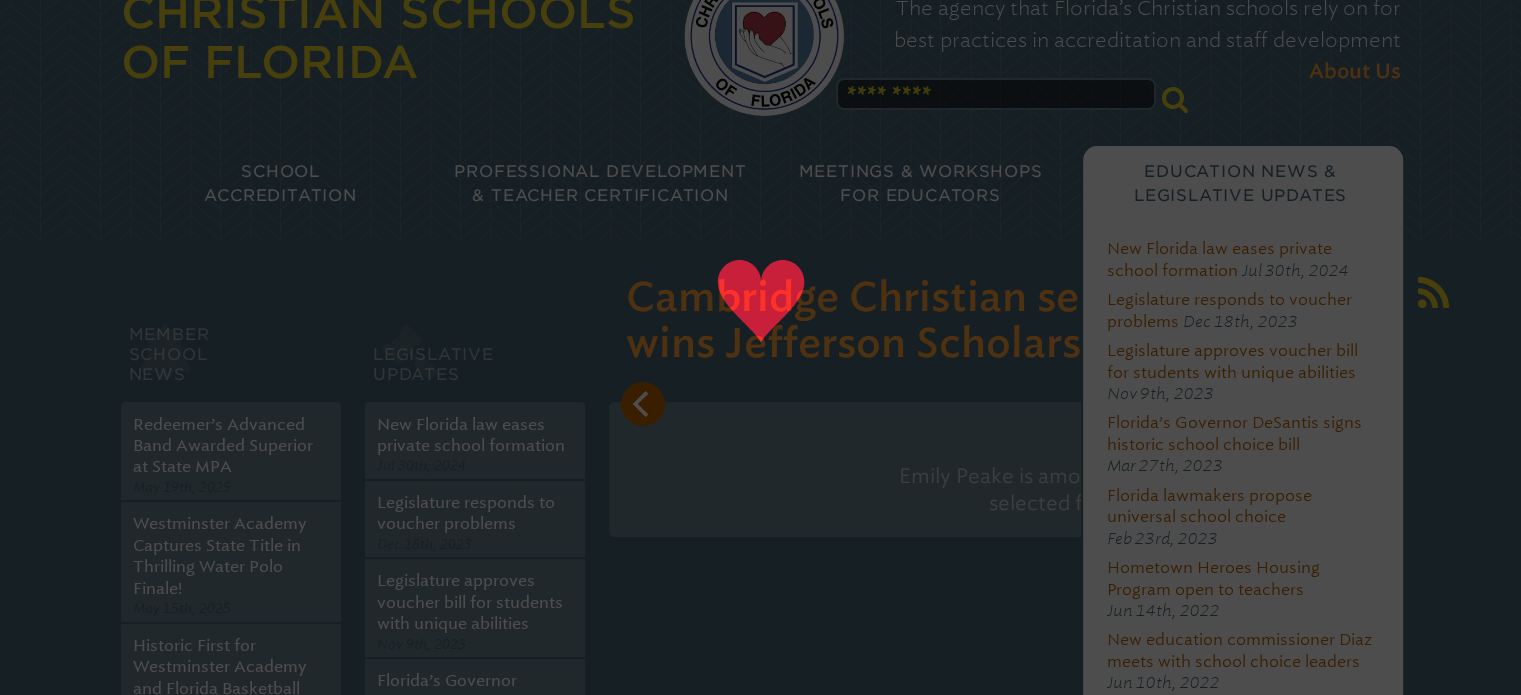 scroll, scrollTop: 0, scrollLeft: 0, axis: both 